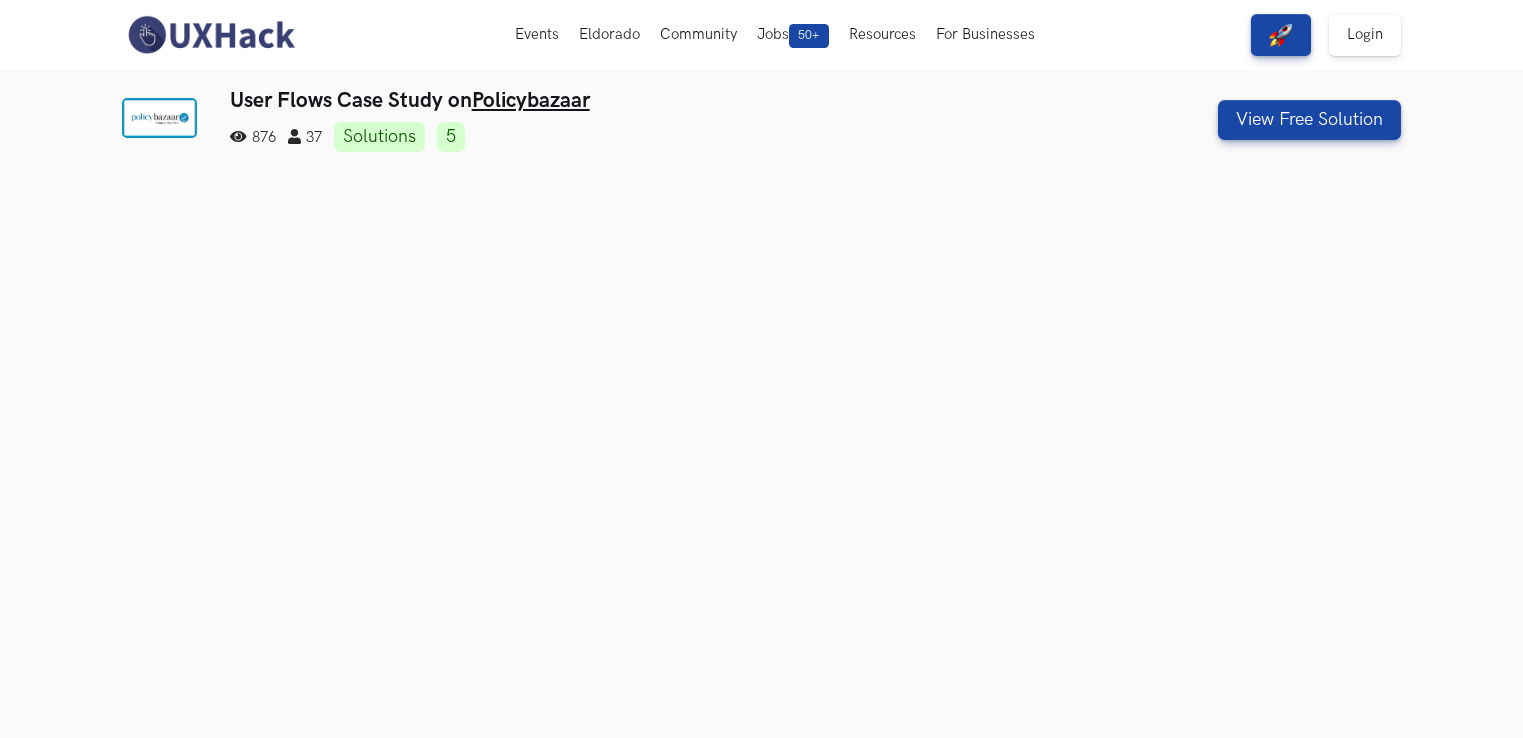 scroll, scrollTop: 0, scrollLeft: 0, axis: both 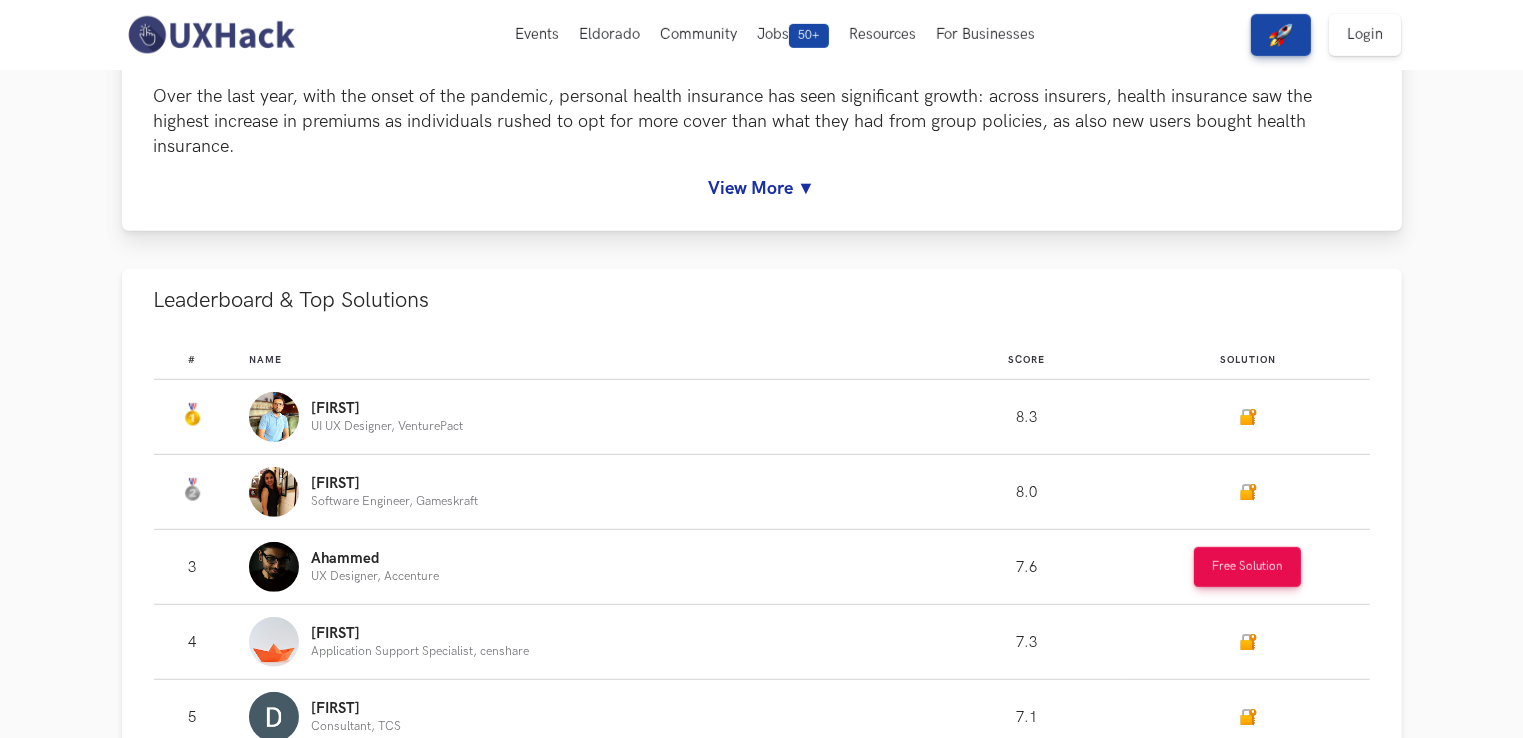 click on "View More ▼" at bounding box center [762, 188] 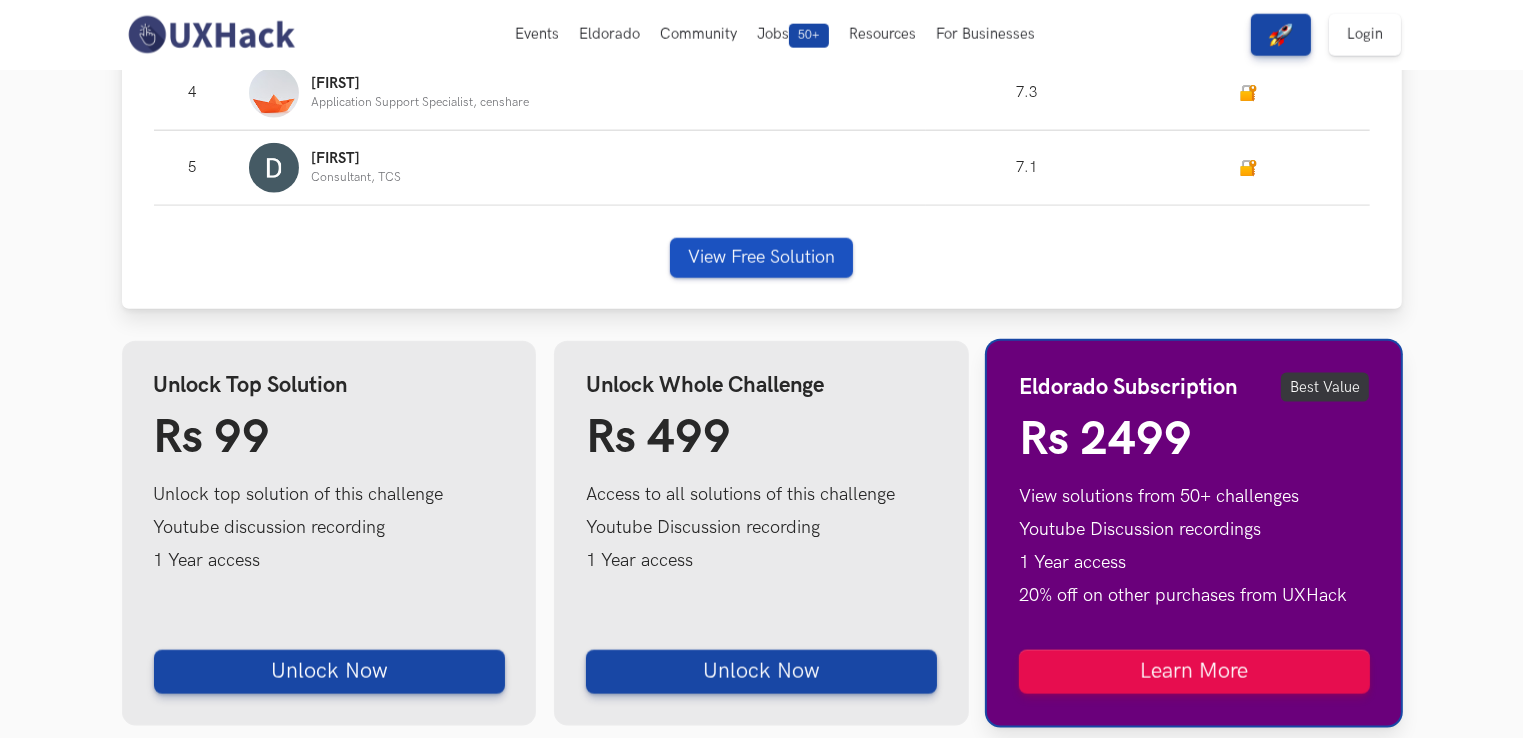 scroll, scrollTop: 2488, scrollLeft: 0, axis: vertical 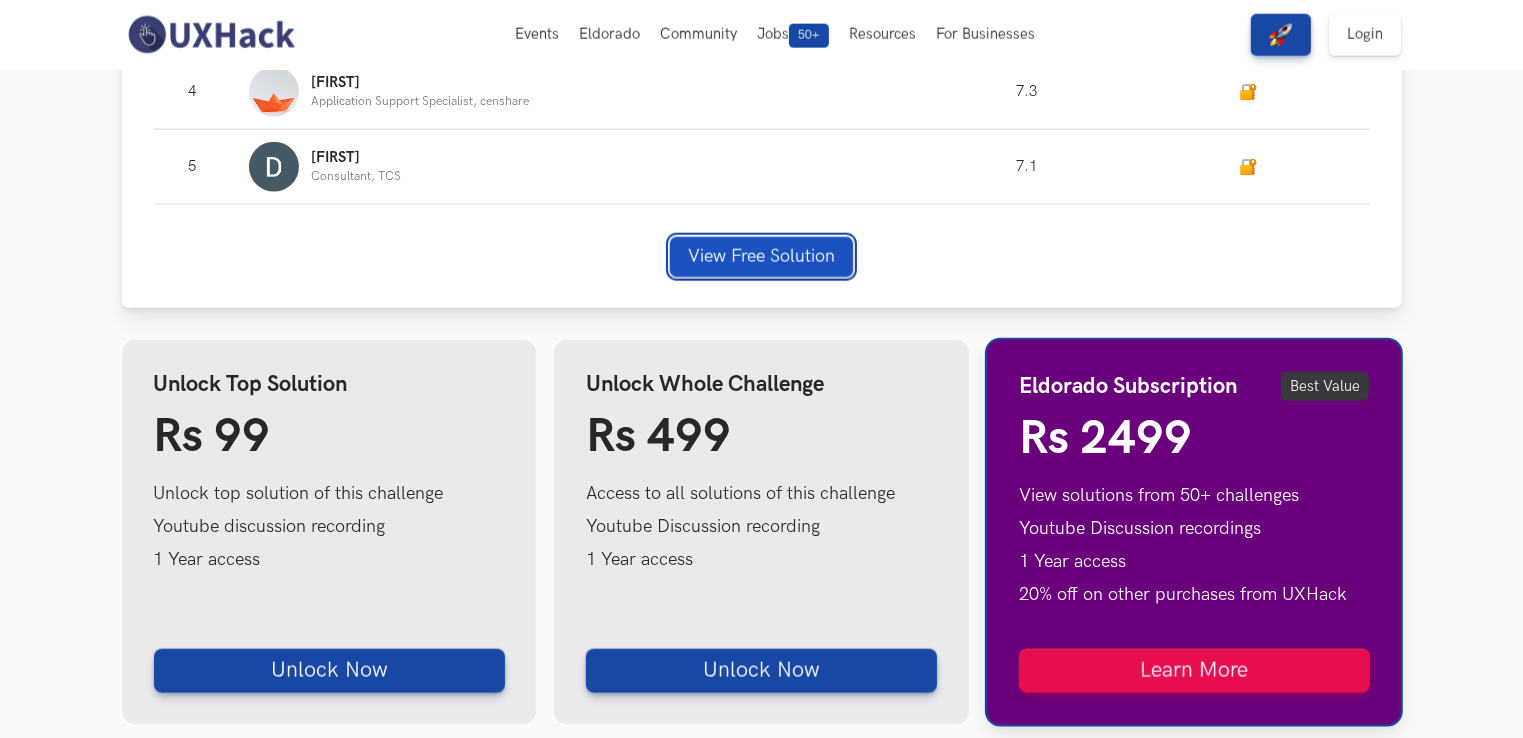 click on "View Free Solution" at bounding box center [761, 257] 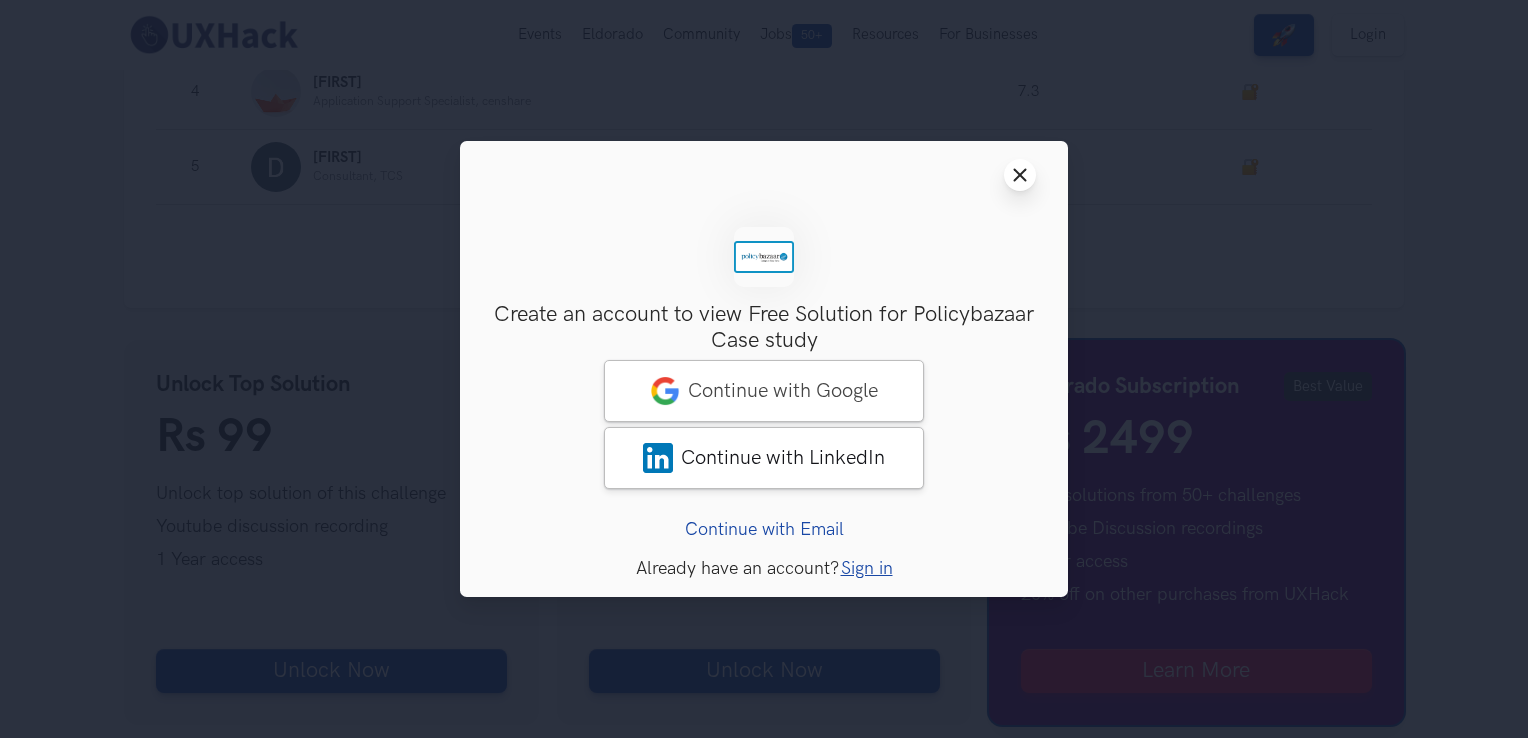 click on "Close modal window" at bounding box center [1020, 175] 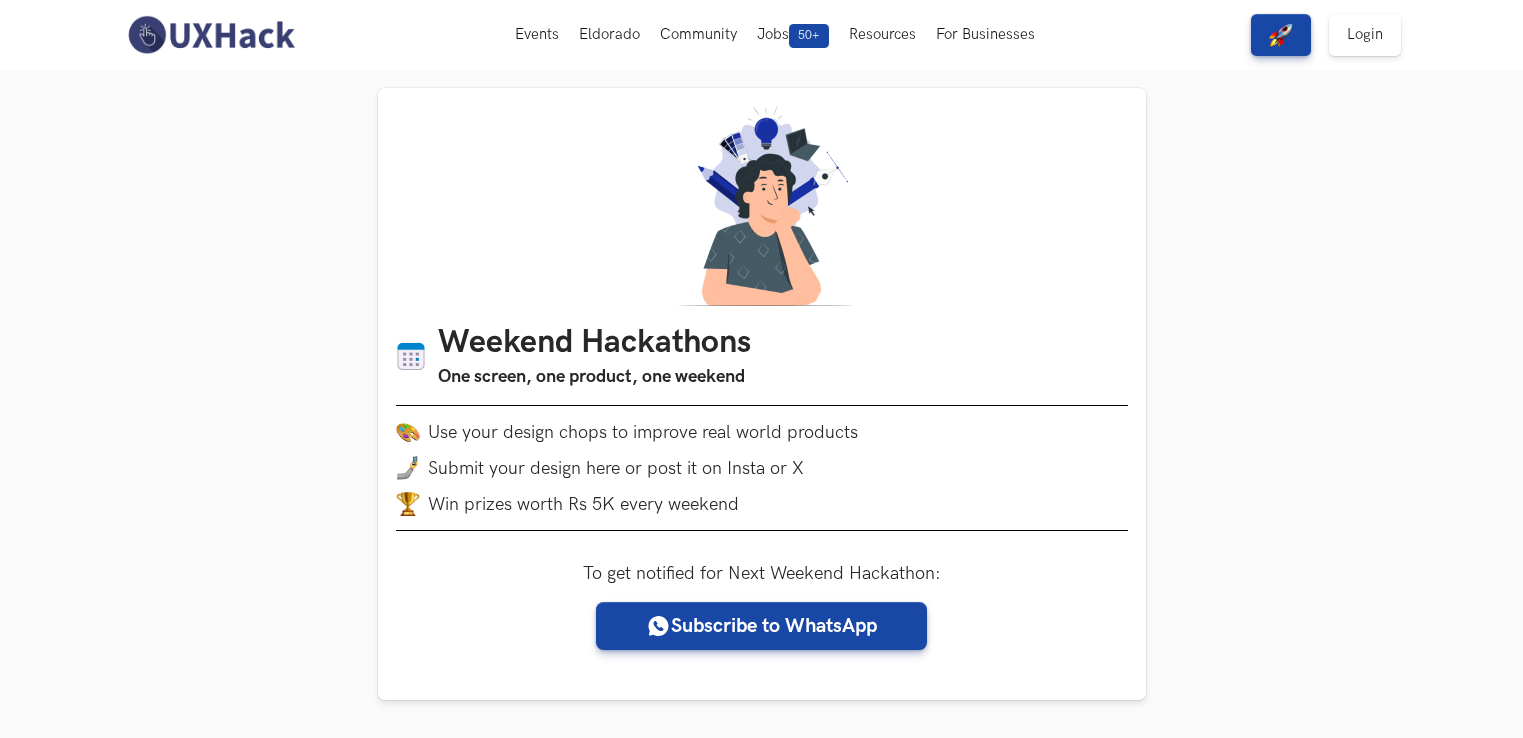 scroll, scrollTop: 143, scrollLeft: 0, axis: vertical 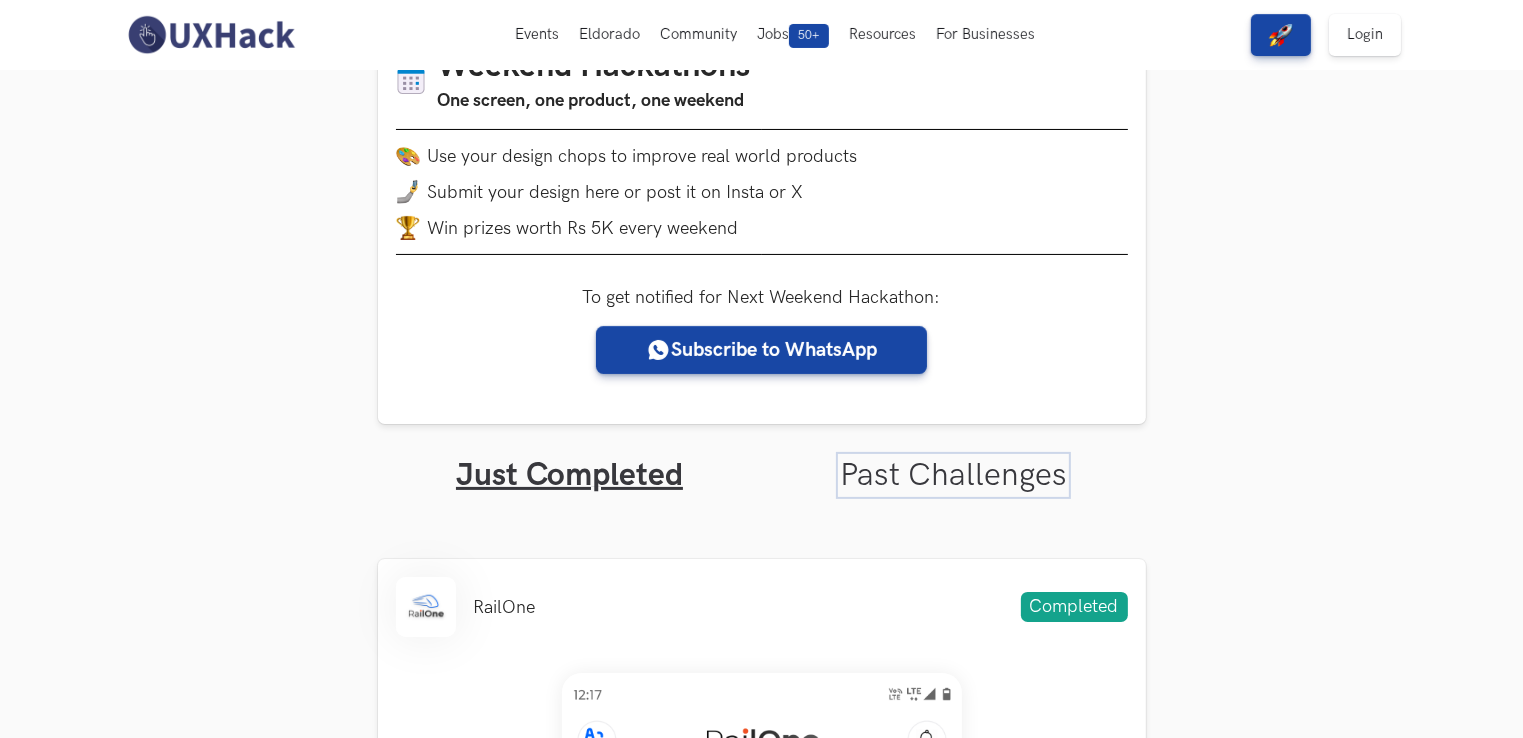 click on "Past Challenges" at bounding box center [953, 475] 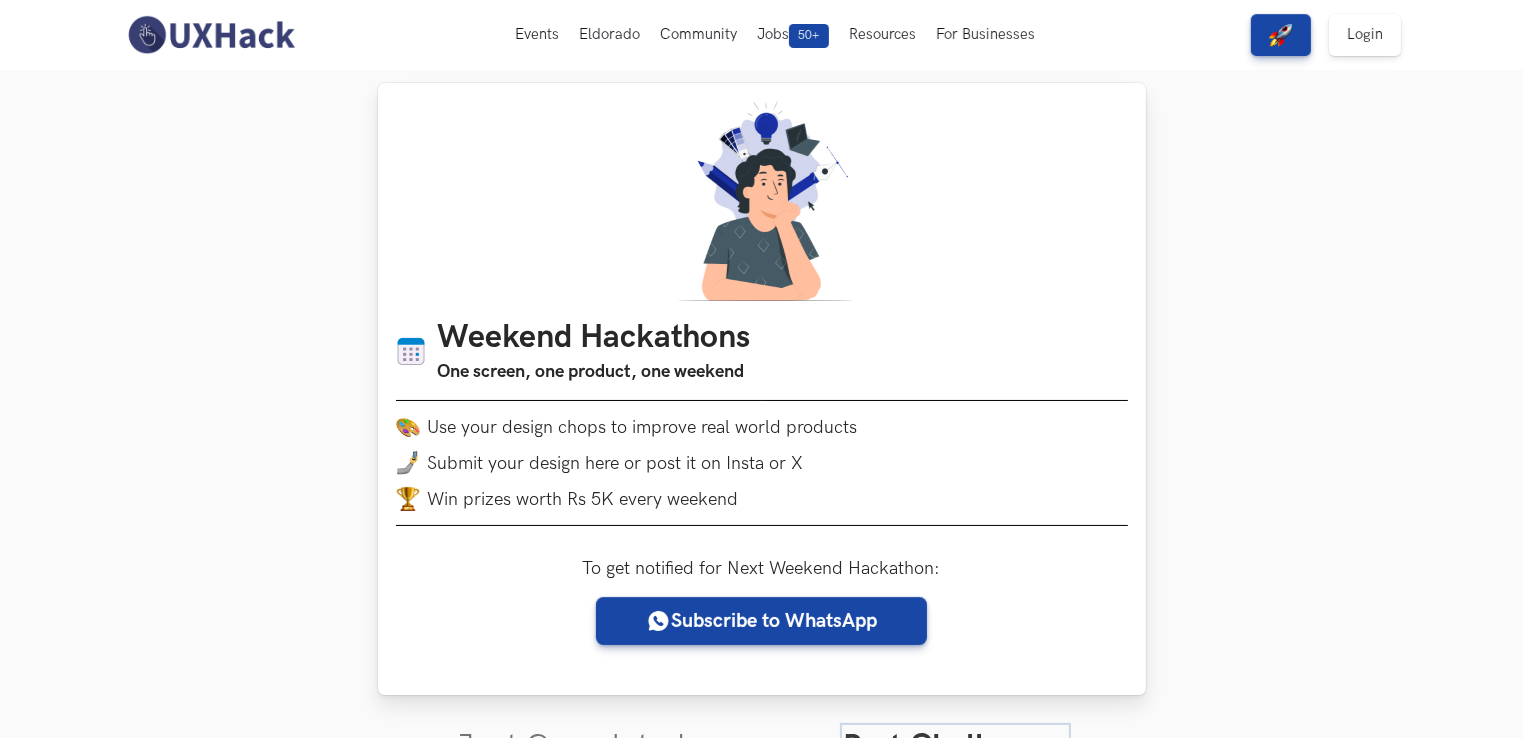 scroll, scrollTop: 0, scrollLeft: 0, axis: both 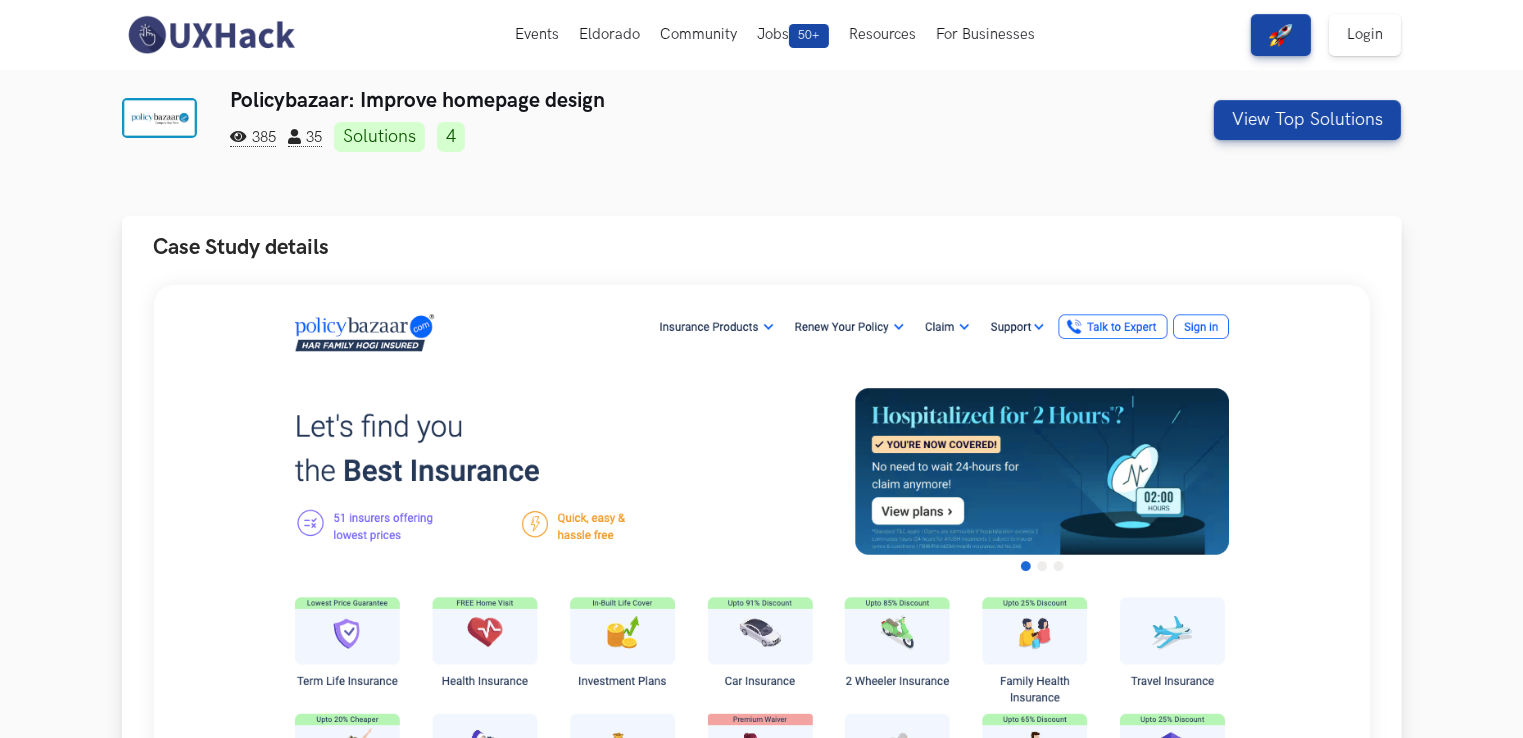 click at bounding box center (762, 672) 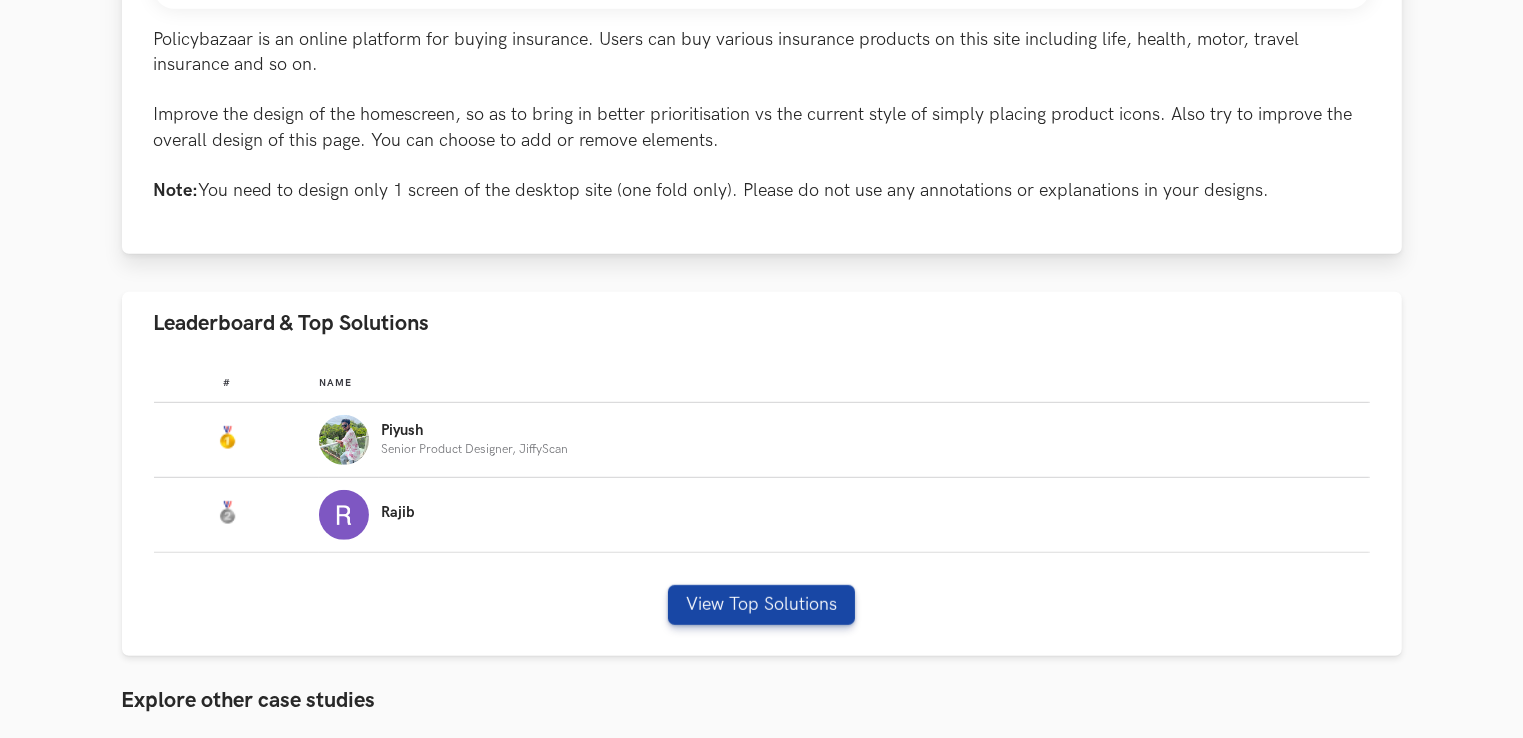 scroll, scrollTop: 1054, scrollLeft: 0, axis: vertical 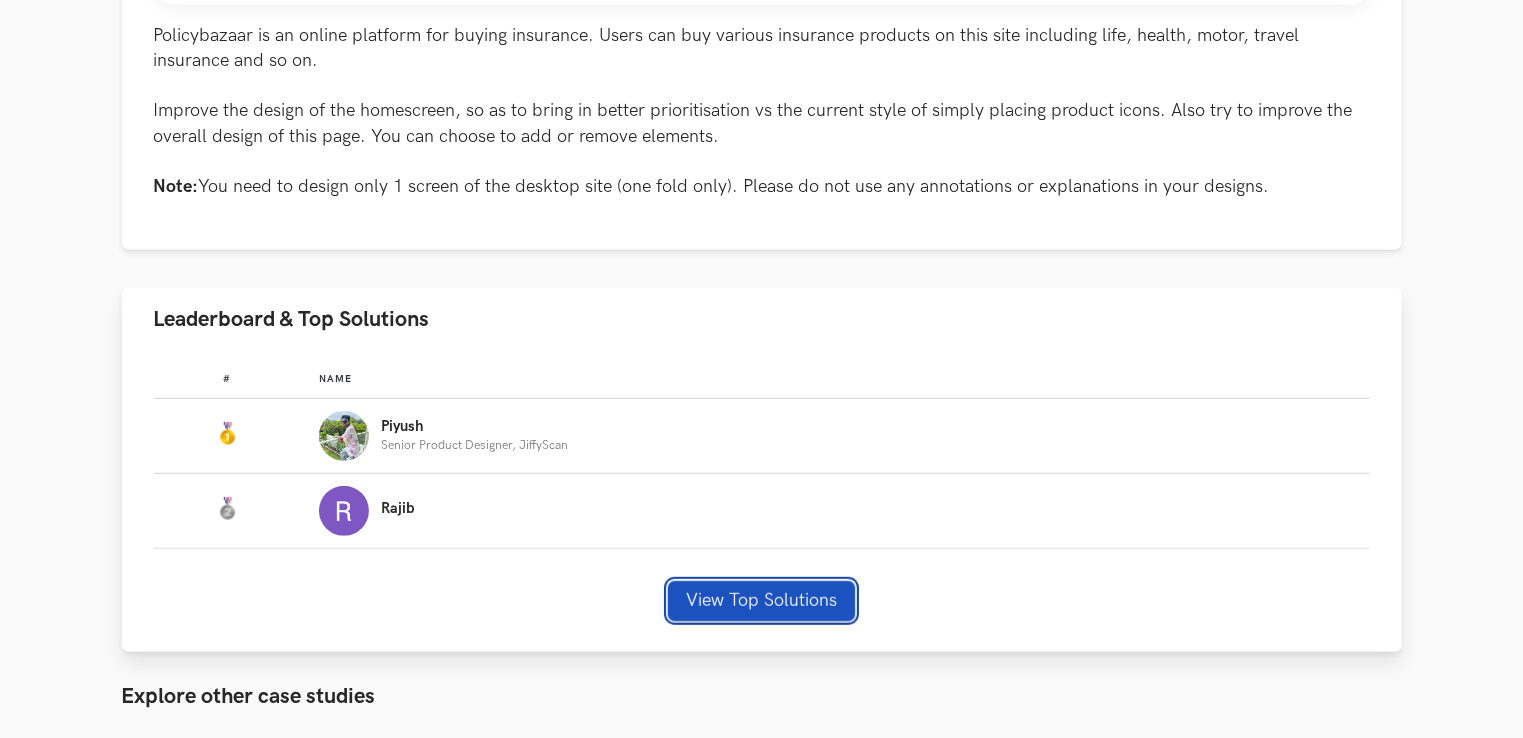 click on "View Top Solutions" at bounding box center [761, 601] 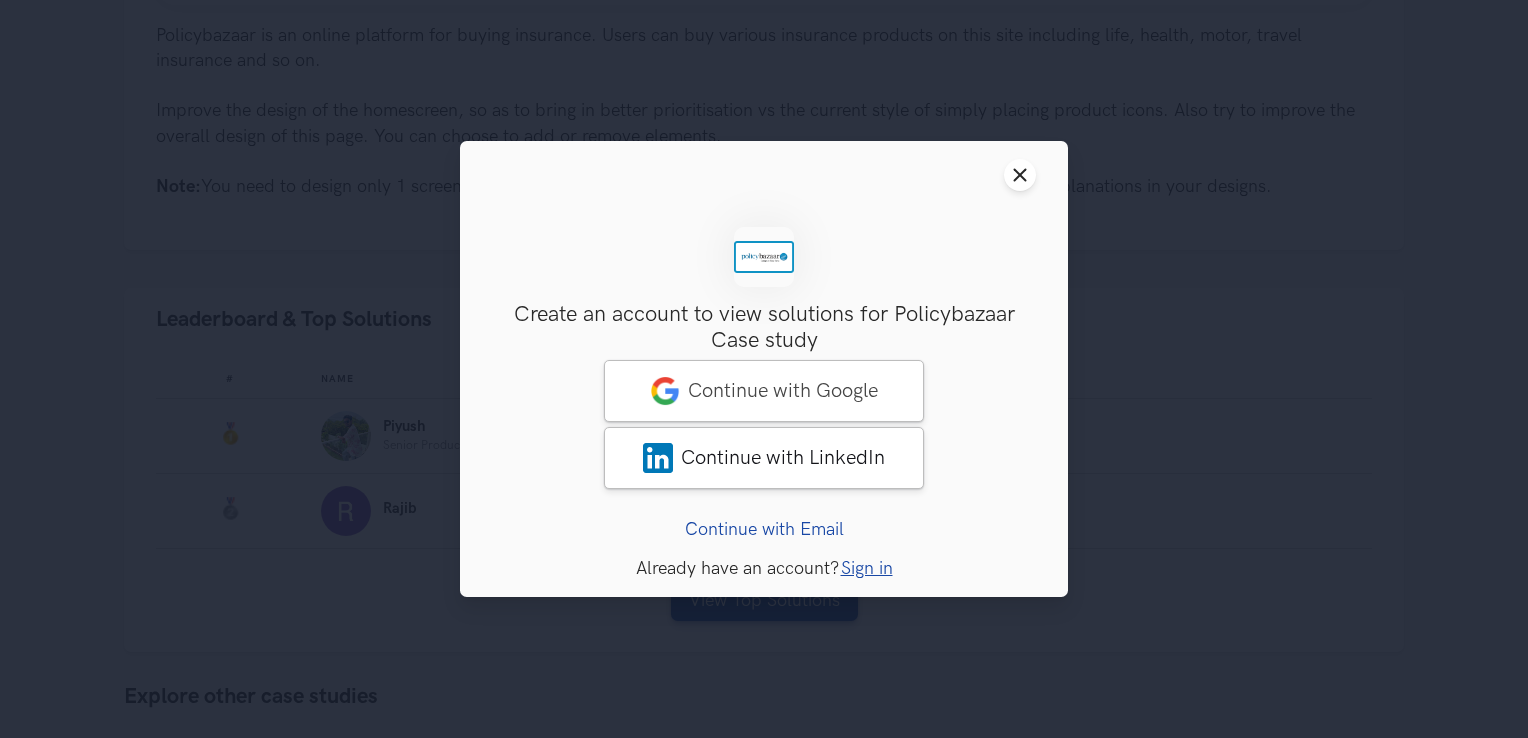 click on "Close modal window" at bounding box center (764, 175) 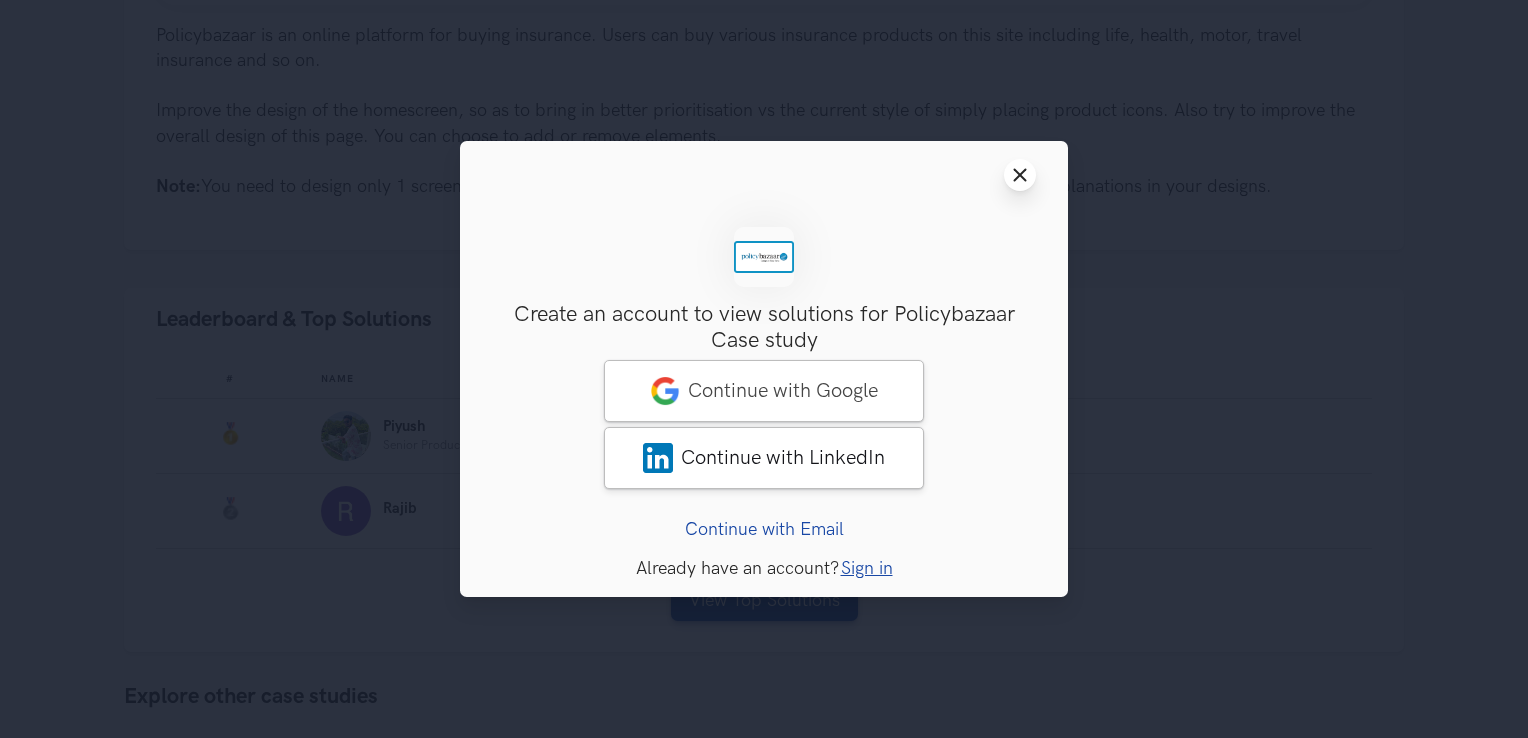 click on "Close modal window" at bounding box center [1020, 175] 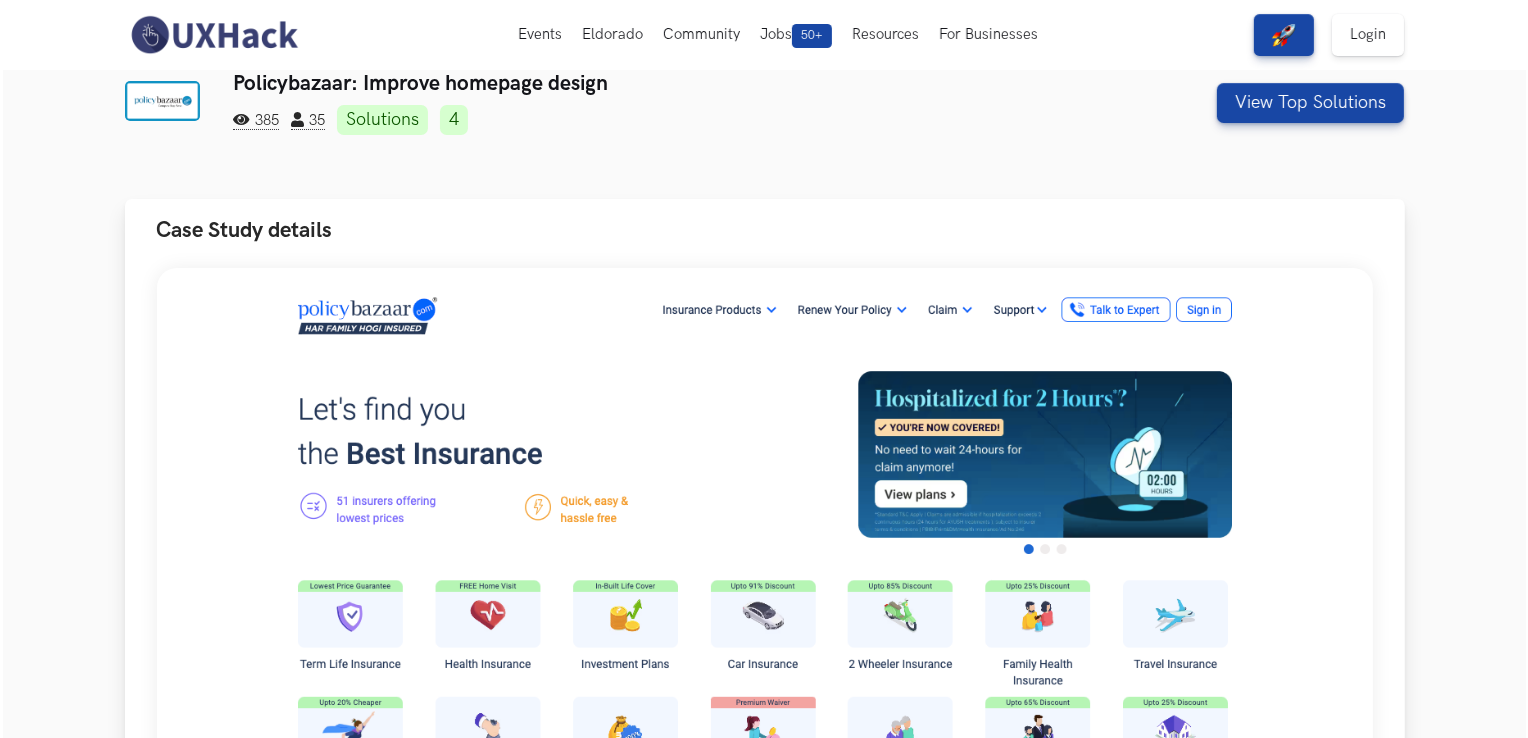 scroll, scrollTop: 0, scrollLeft: 0, axis: both 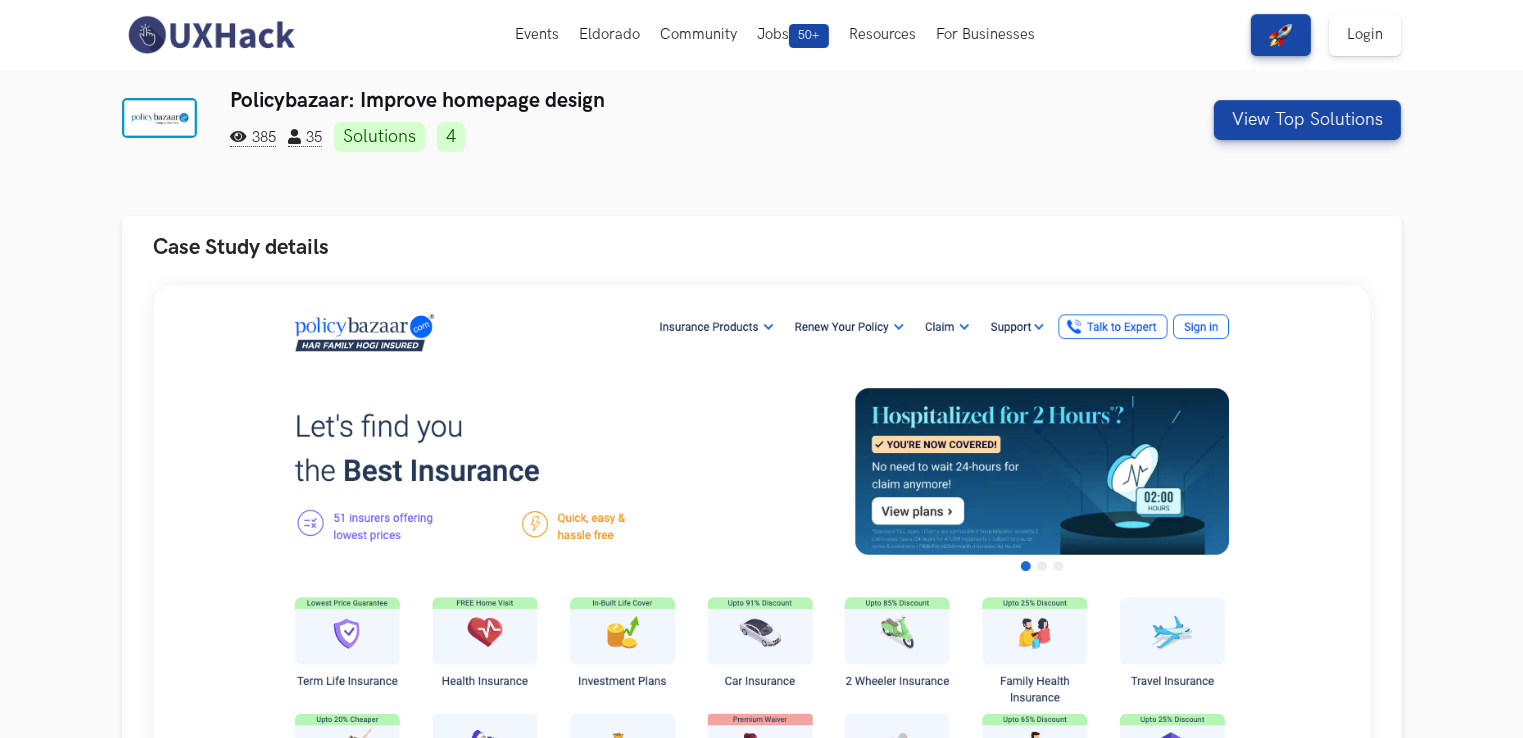 click on "Policybazaar: Improve homepage design  385  35 Solutions 4 View Top Solutions" at bounding box center (762, 120) 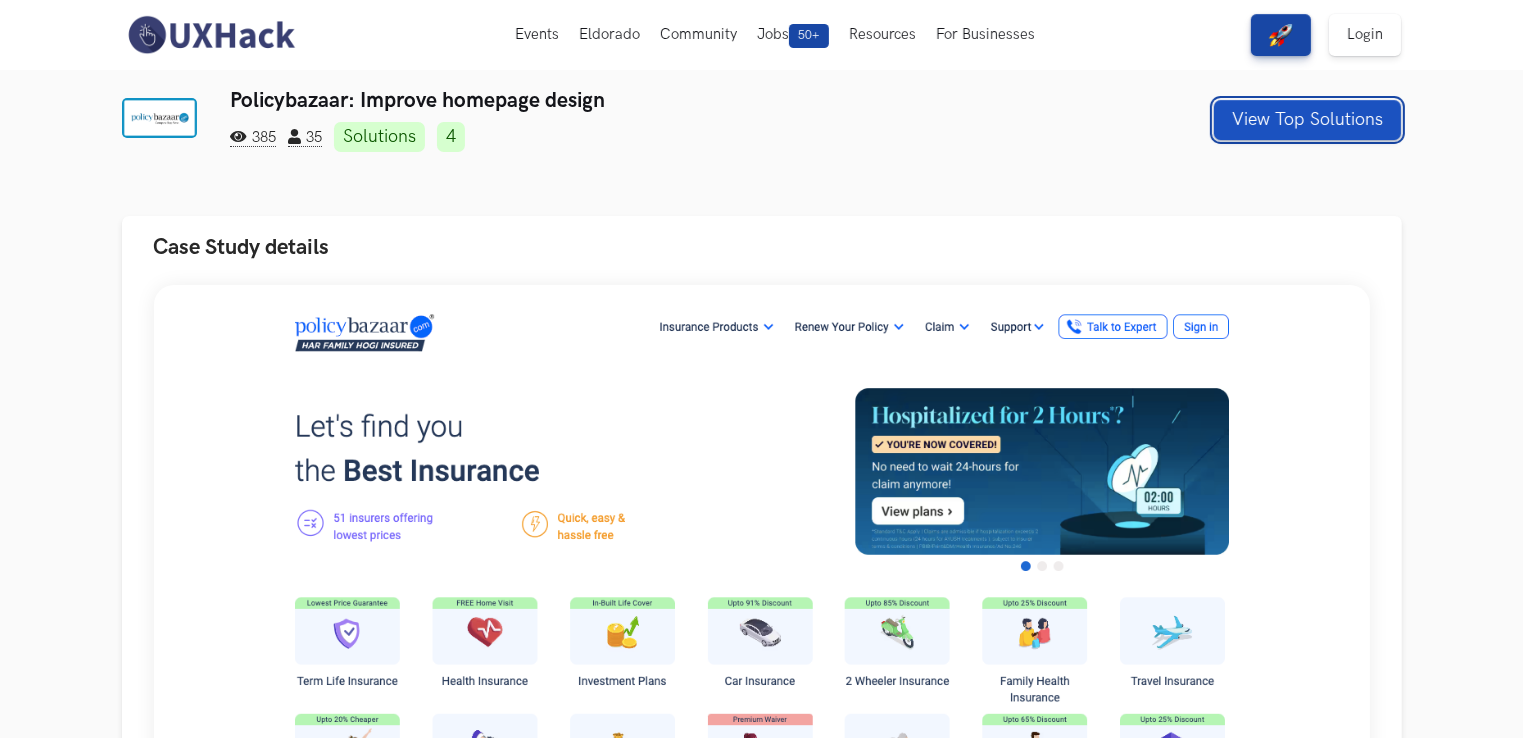 click on "View Top Solutions" at bounding box center (1307, 120) 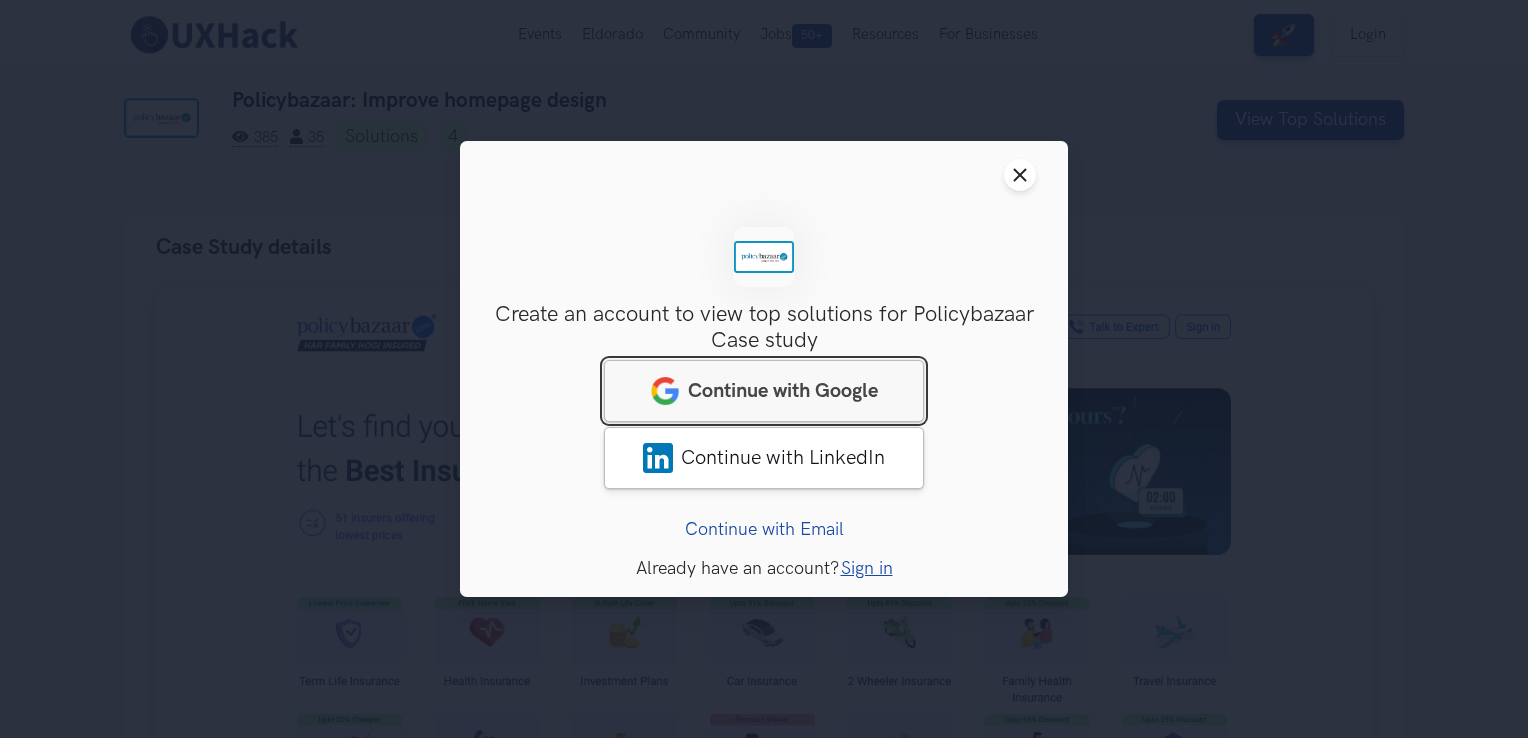 click on "Continue with Google" at bounding box center (783, 391) 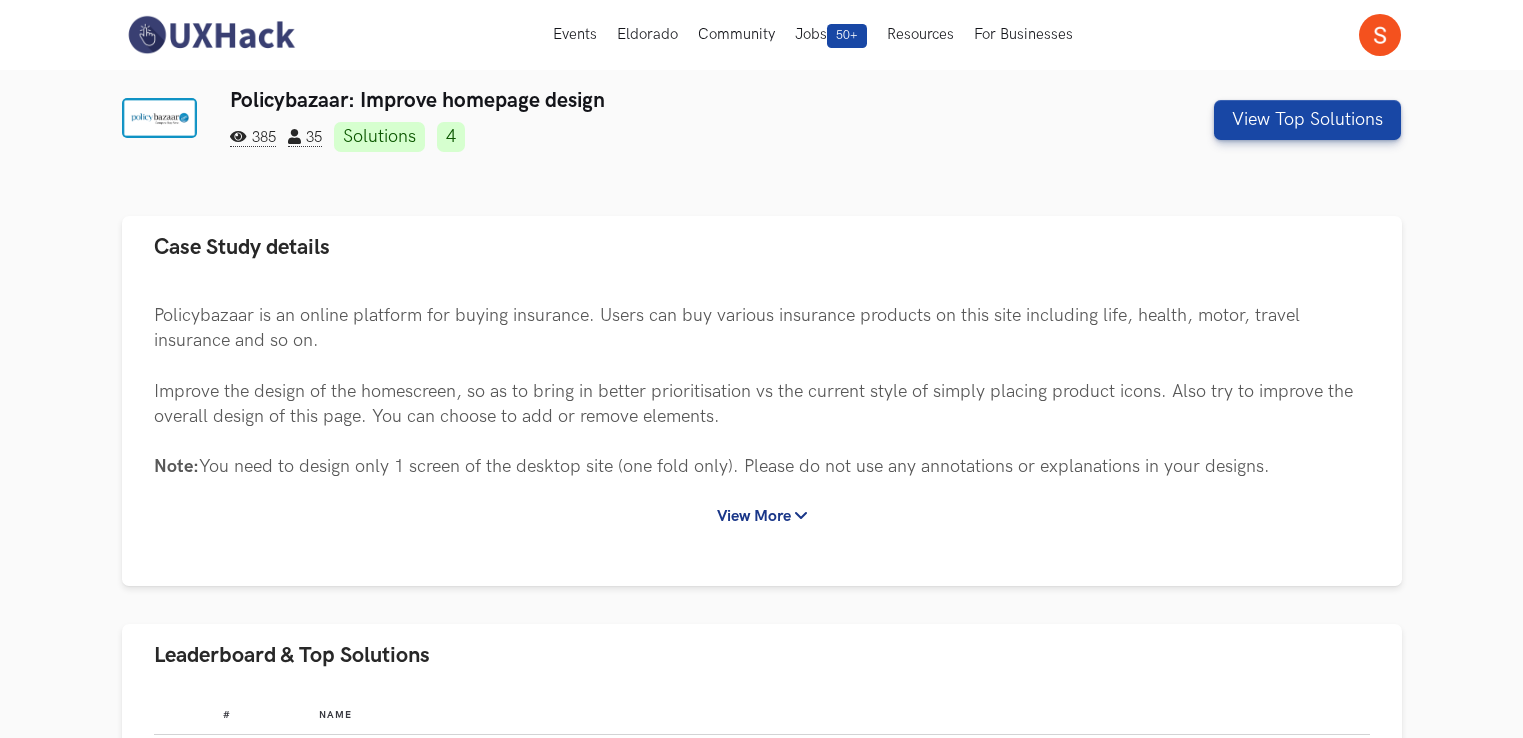 scroll, scrollTop: 0, scrollLeft: 0, axis: both 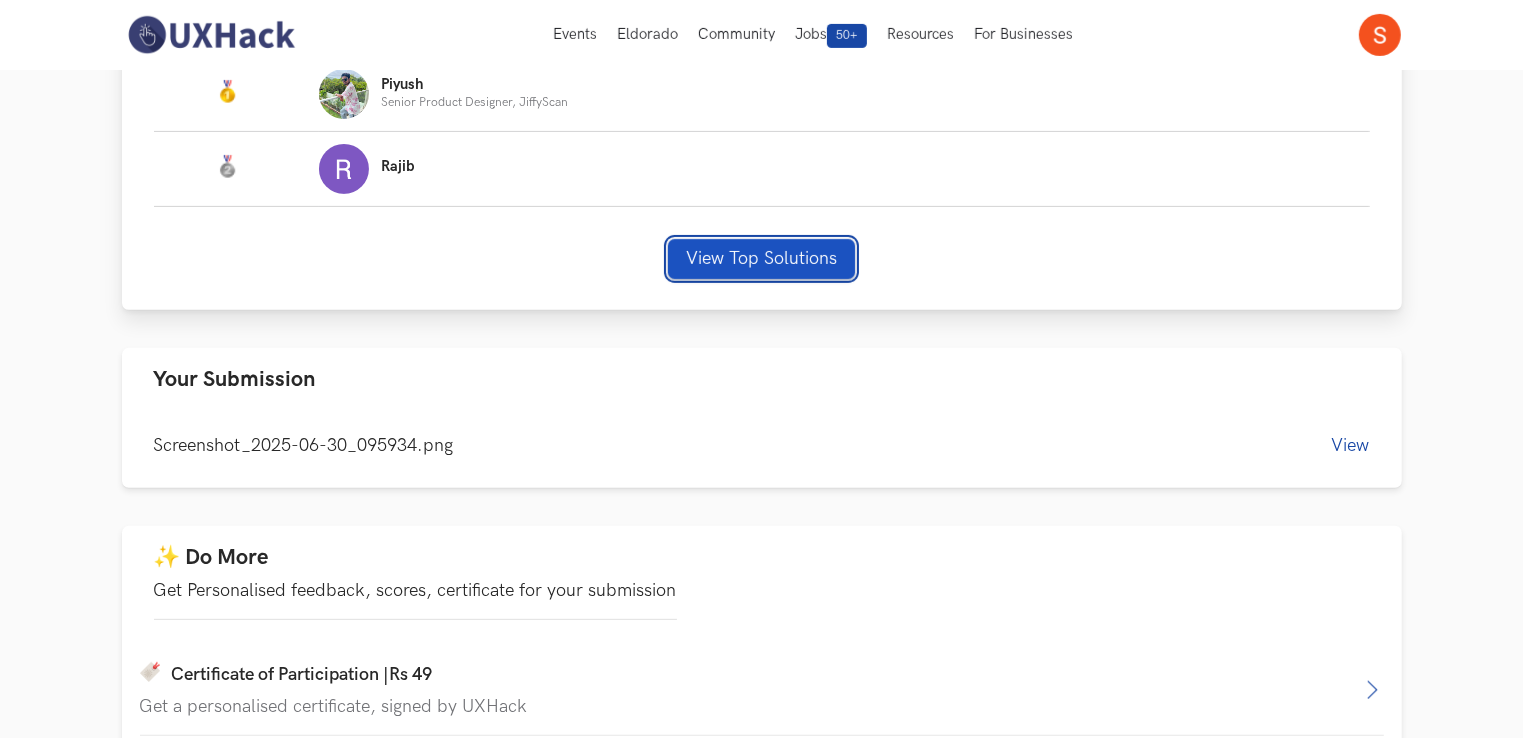 click on "View Top Solutions" at bounding box center [761, 259] 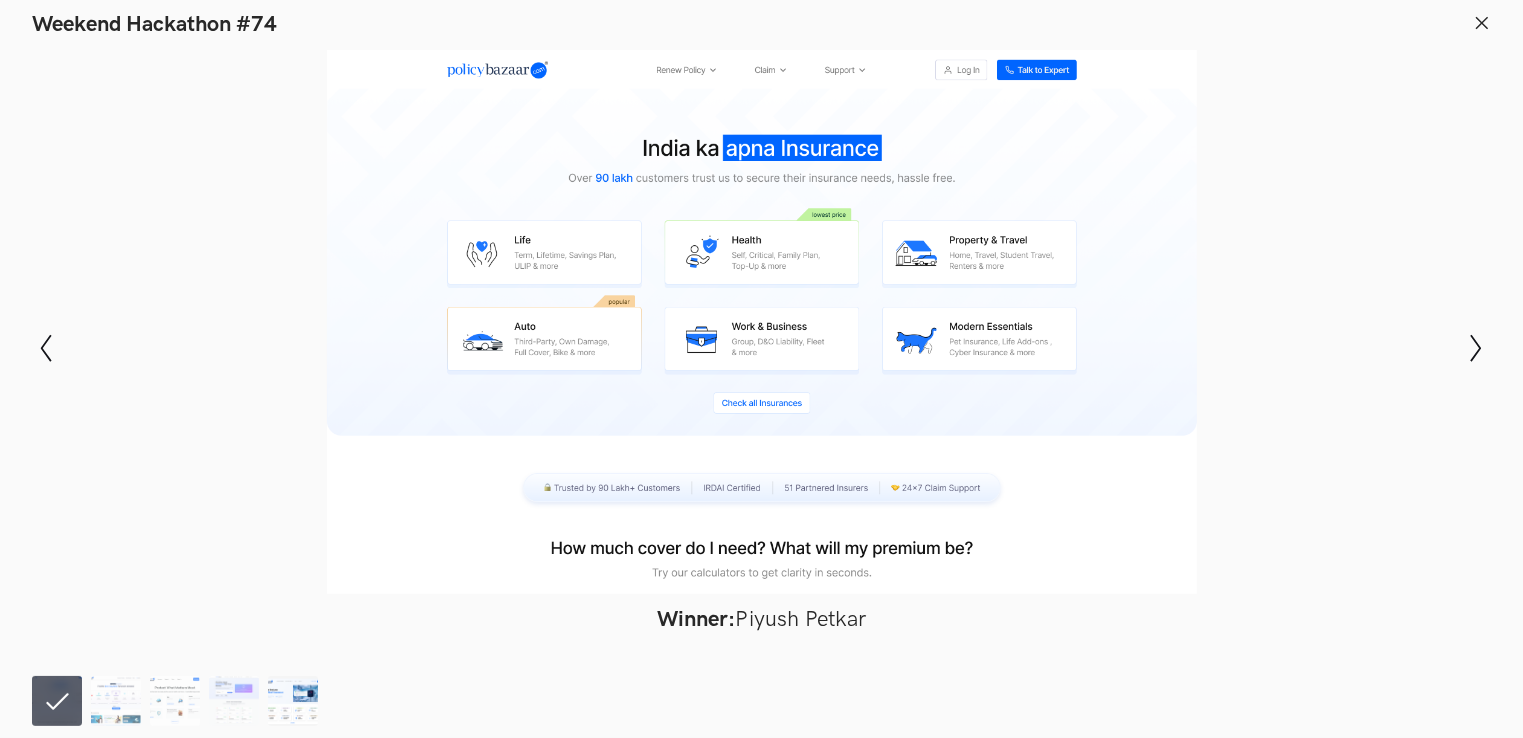 click at bounding box center (57, 701) 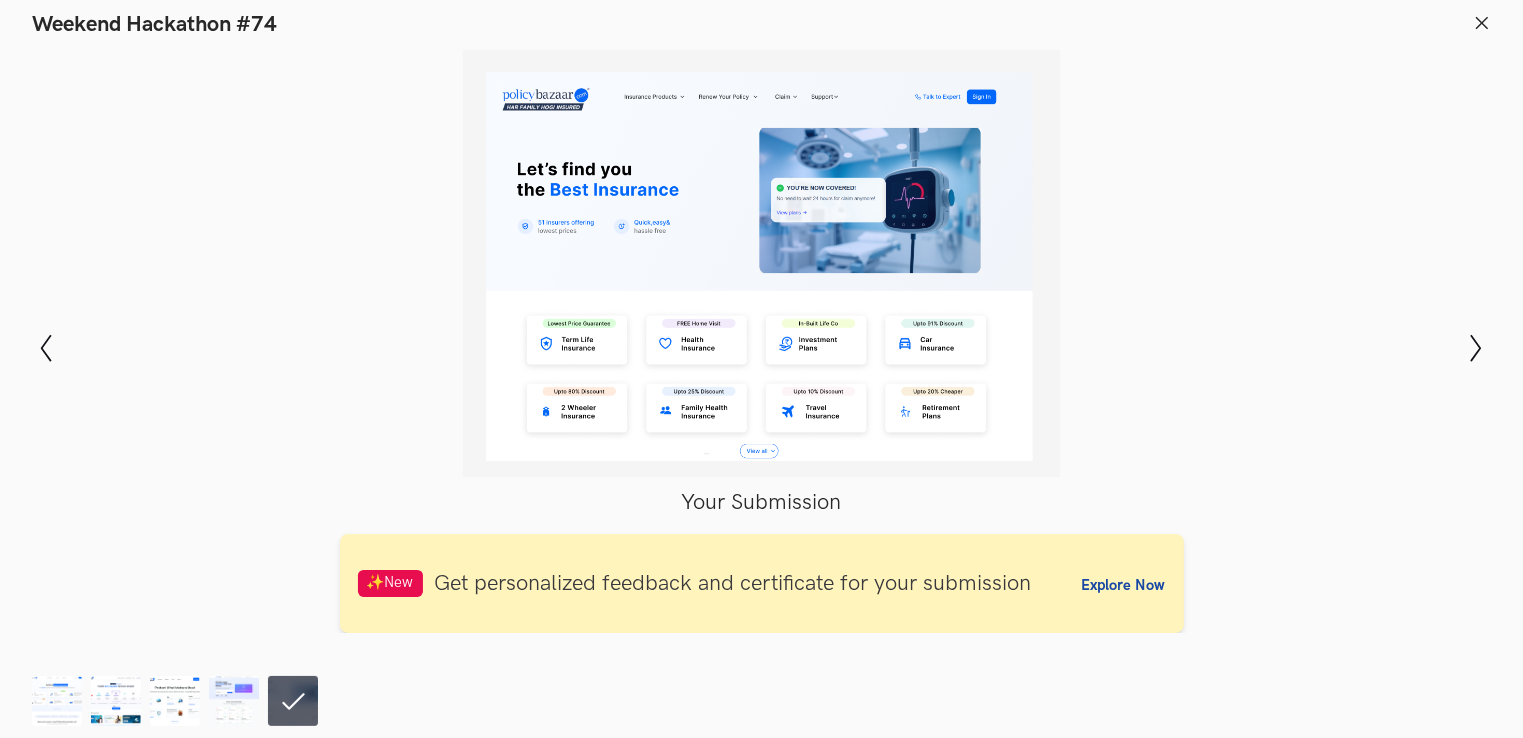 scroll, scrollTop: 784, scrollLeft: 0, axis: vertical 